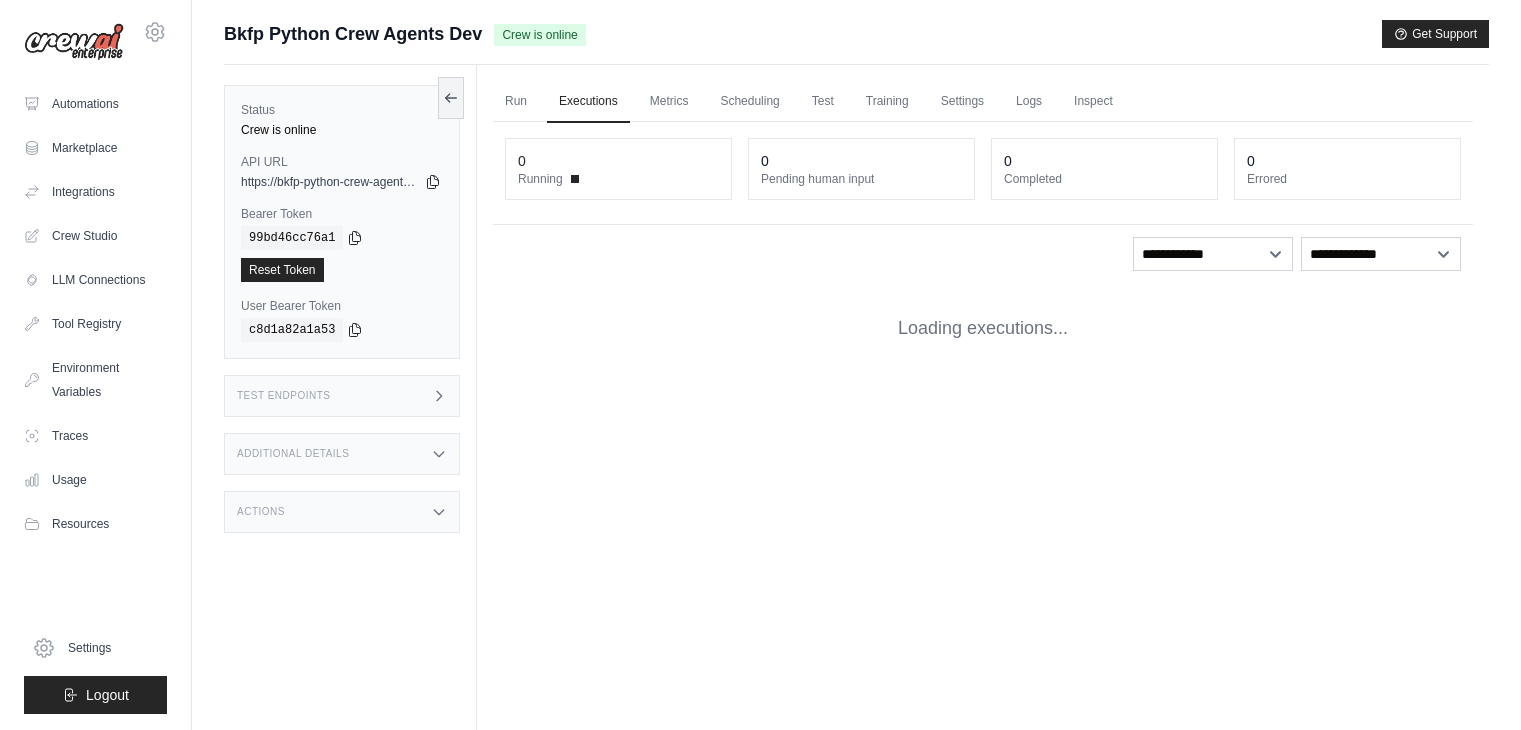 scroll, scrollTop: 0, scrollLeft: 0, axis: both 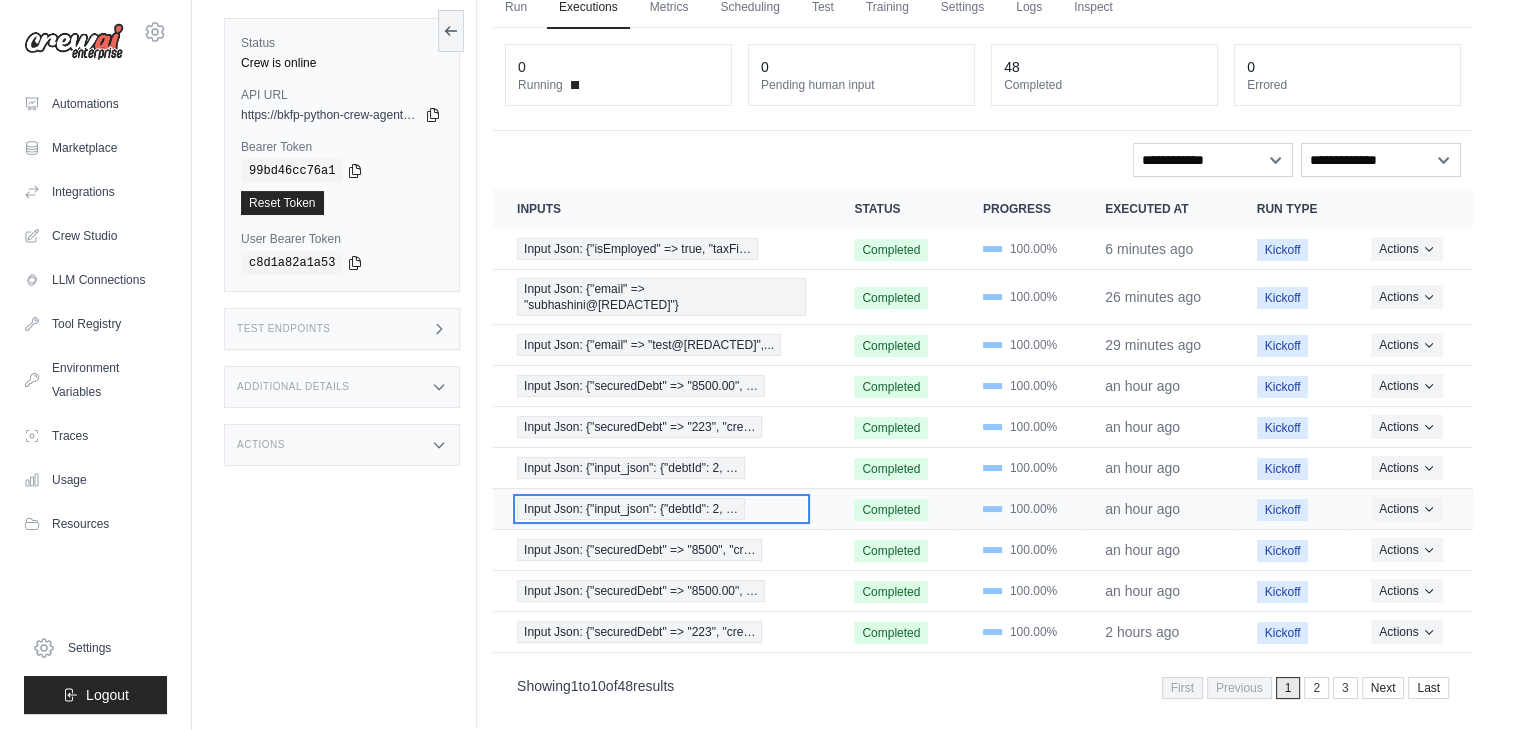 click on "Input Json:
{"input_json": {"debtId": 2, …" at bounding box center (631, 509) 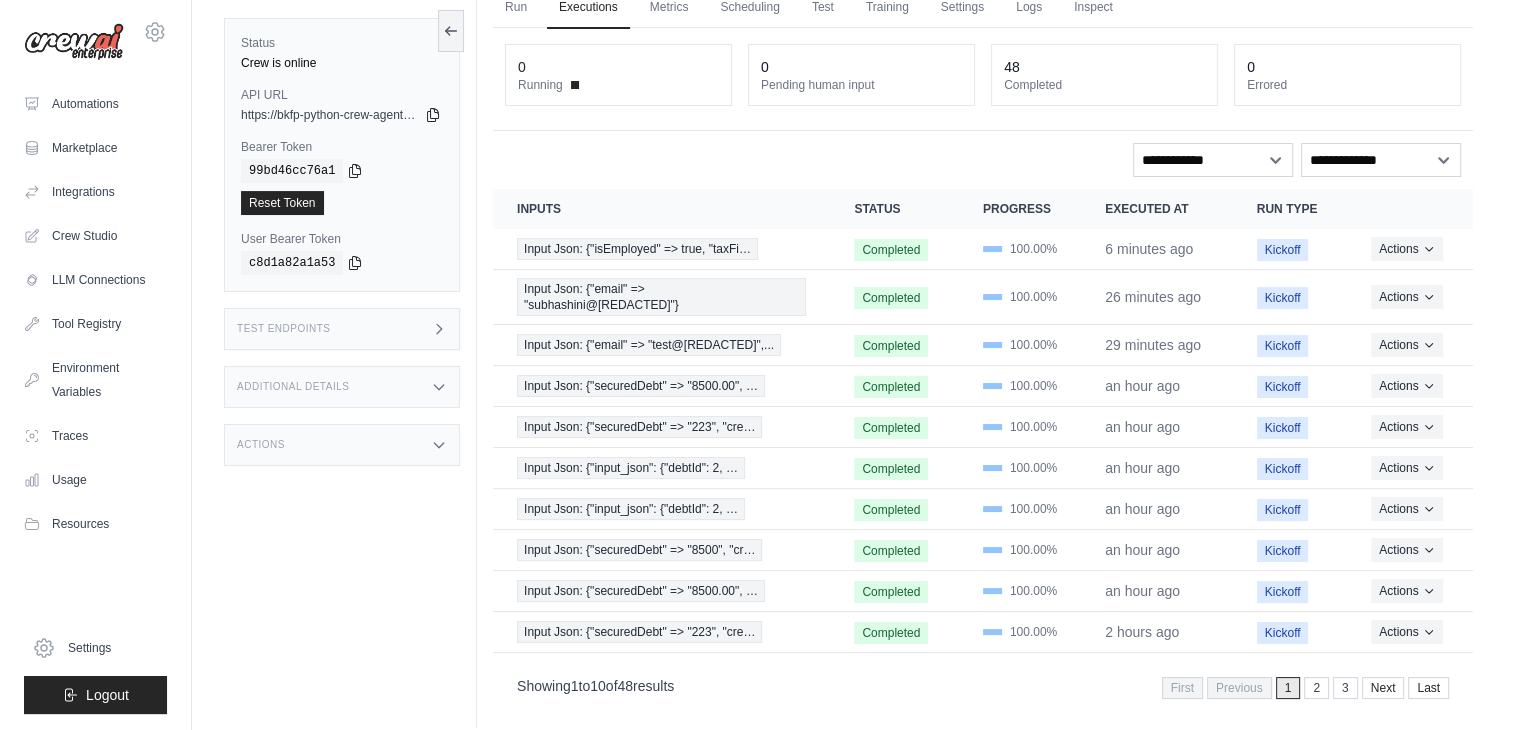 click on "**********" at bounding box center [983, 160] 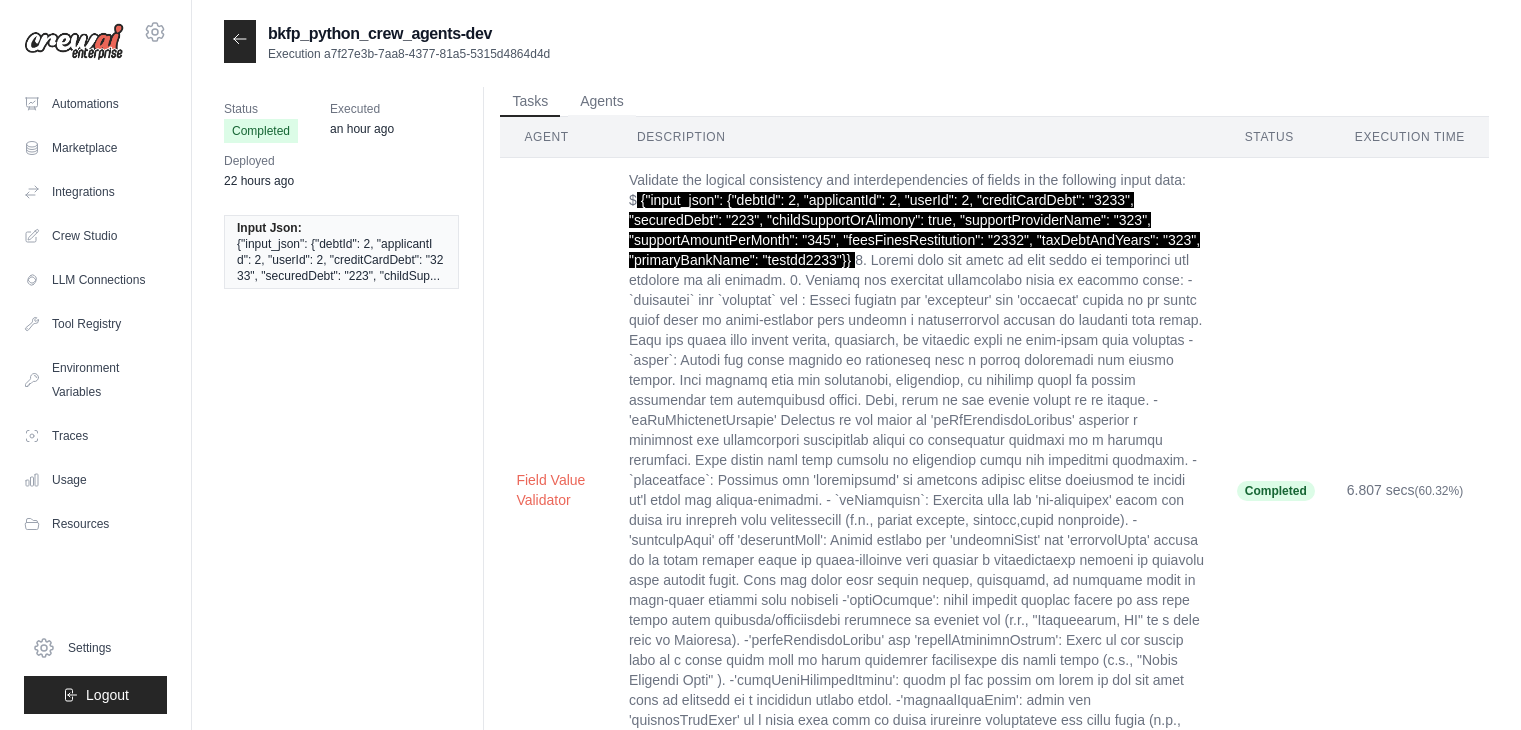 click at bounding box center (240, 41) 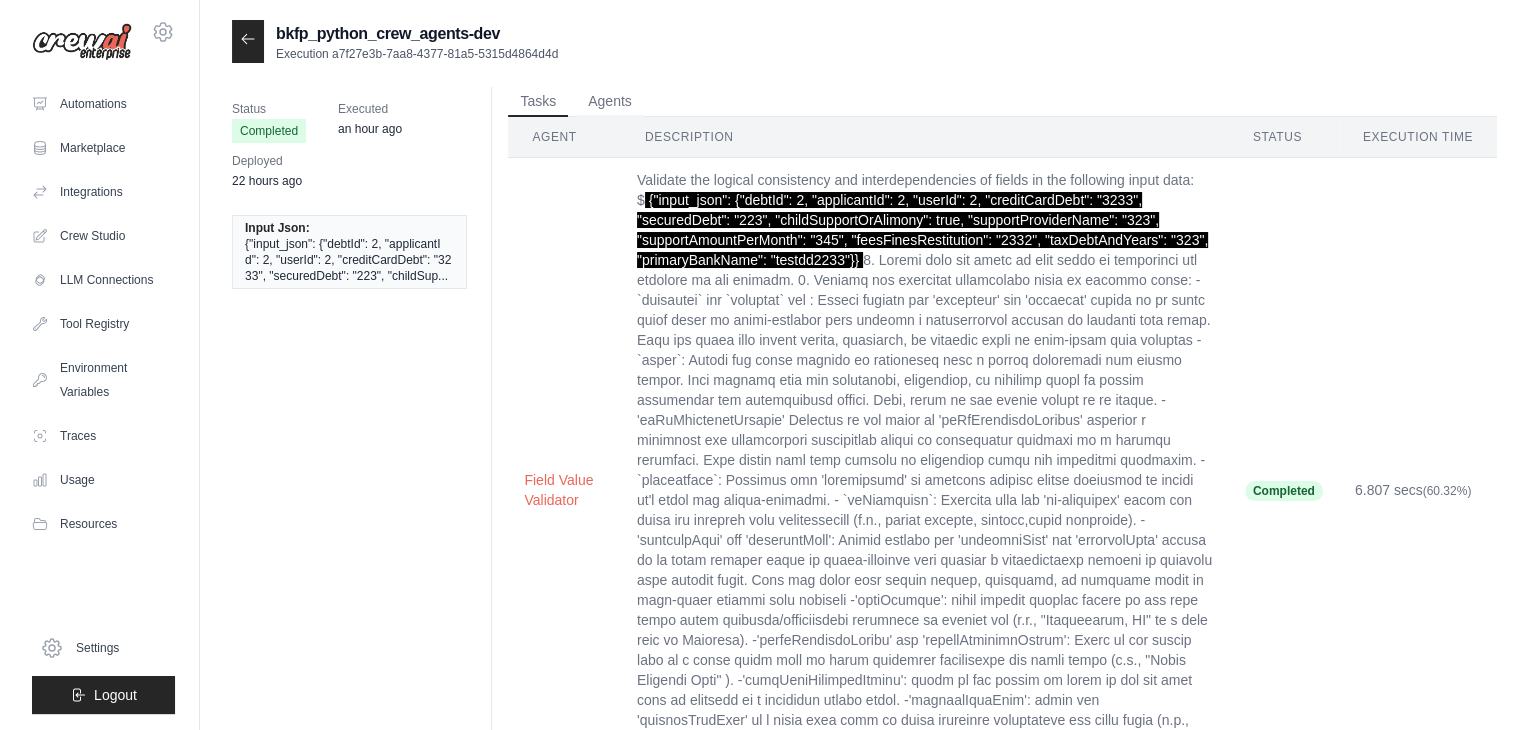 scroll, scrollTop: 0, scrollLeft: 0, axis: both 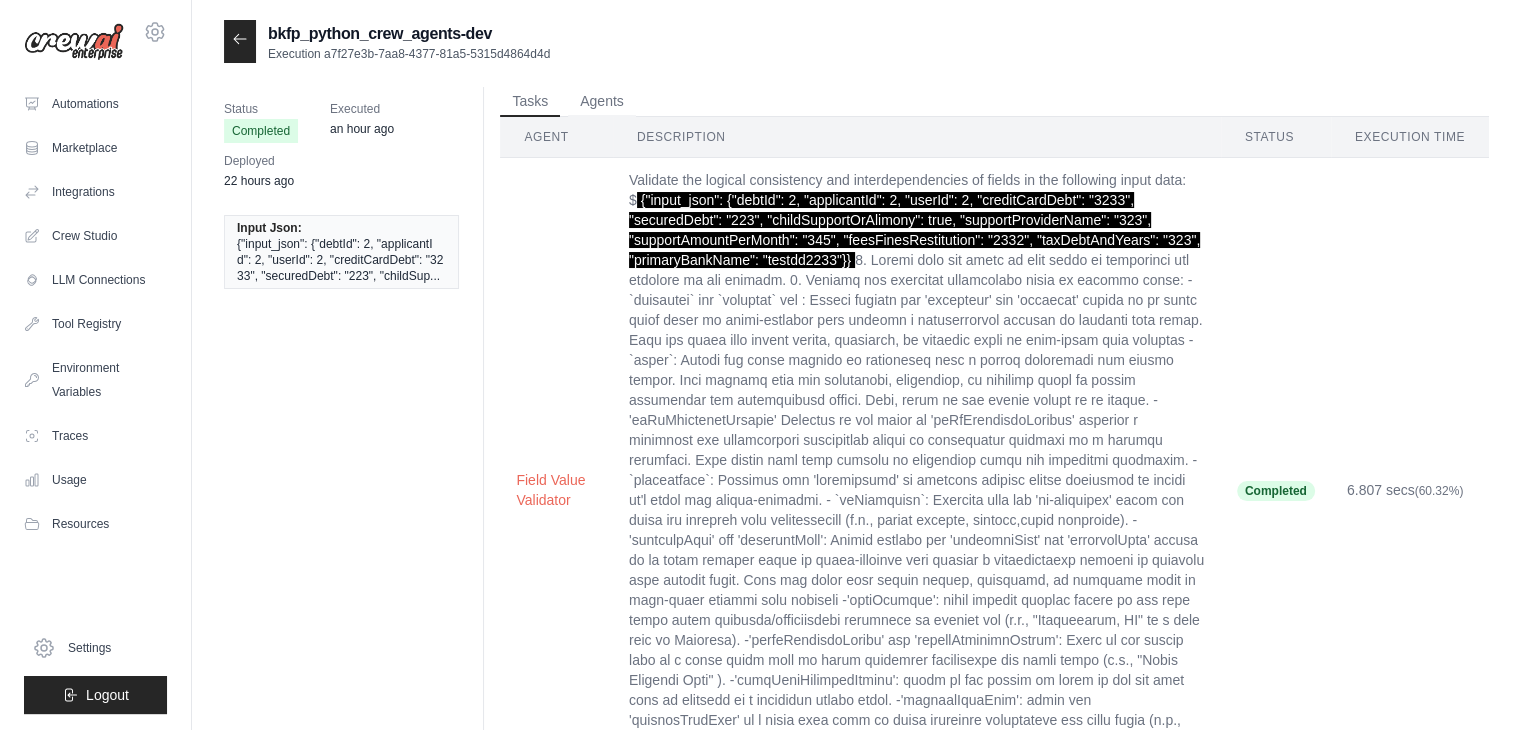 click at bounding box center [240, 41] 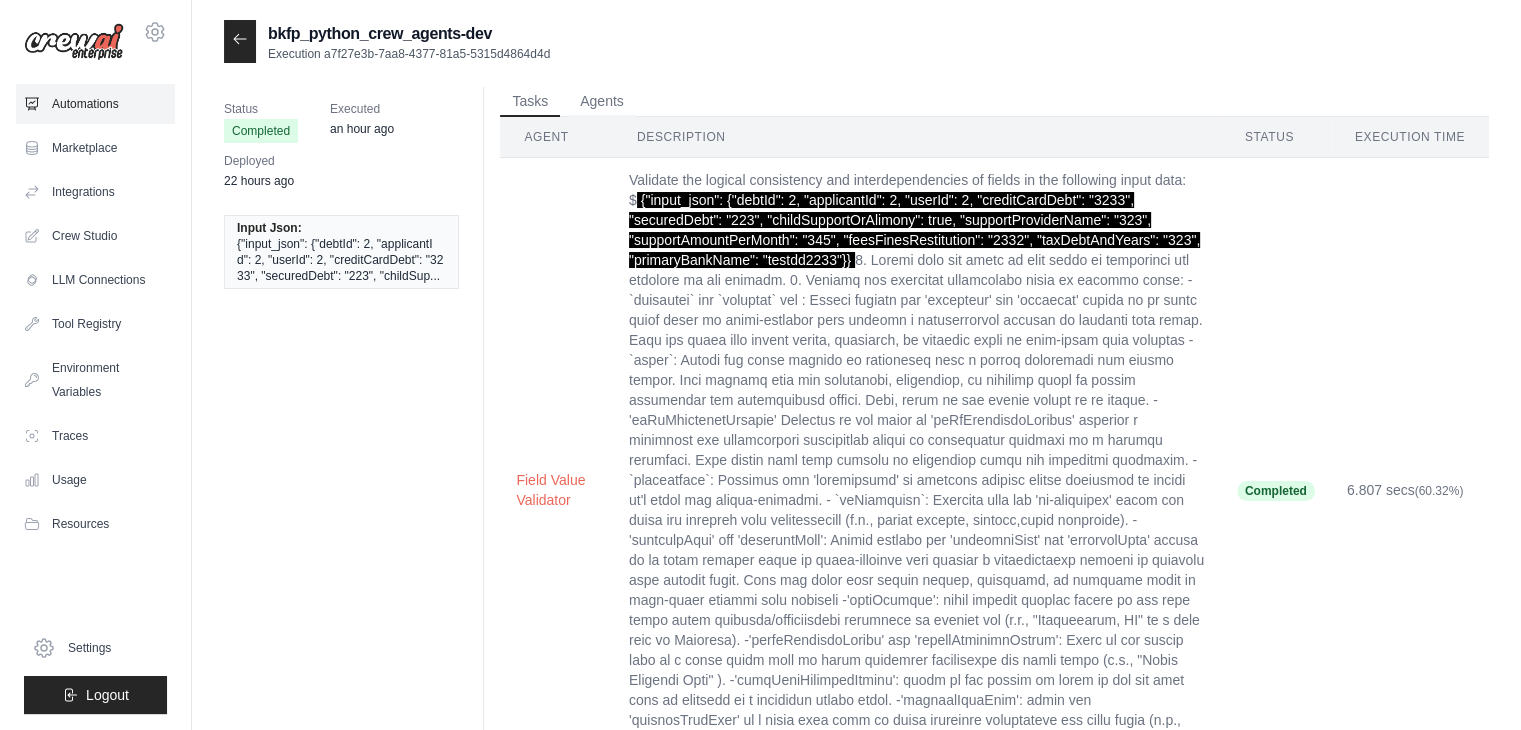 click on "Automations" at bounding box center [95, 104] 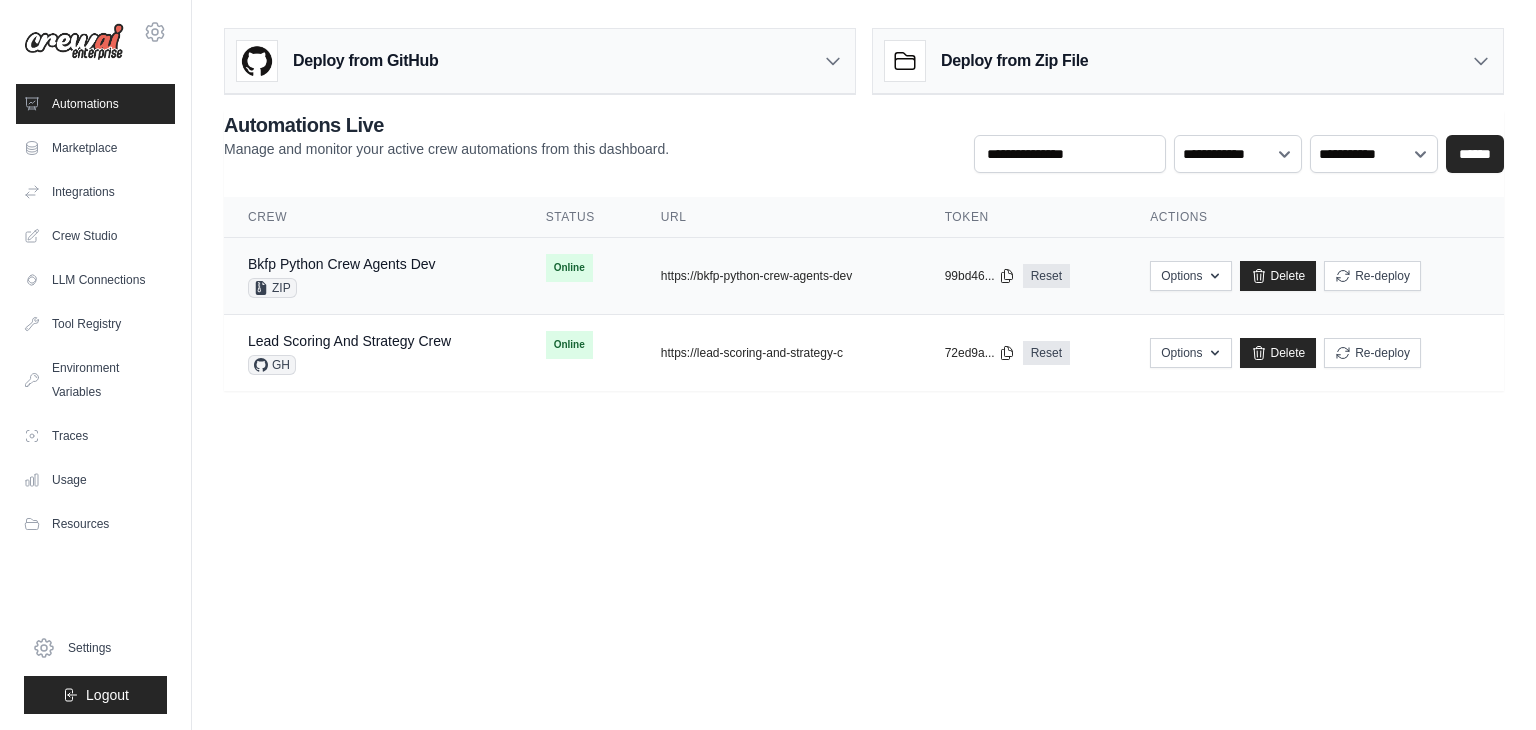 click on "Online" at bounding box center [579, 268] 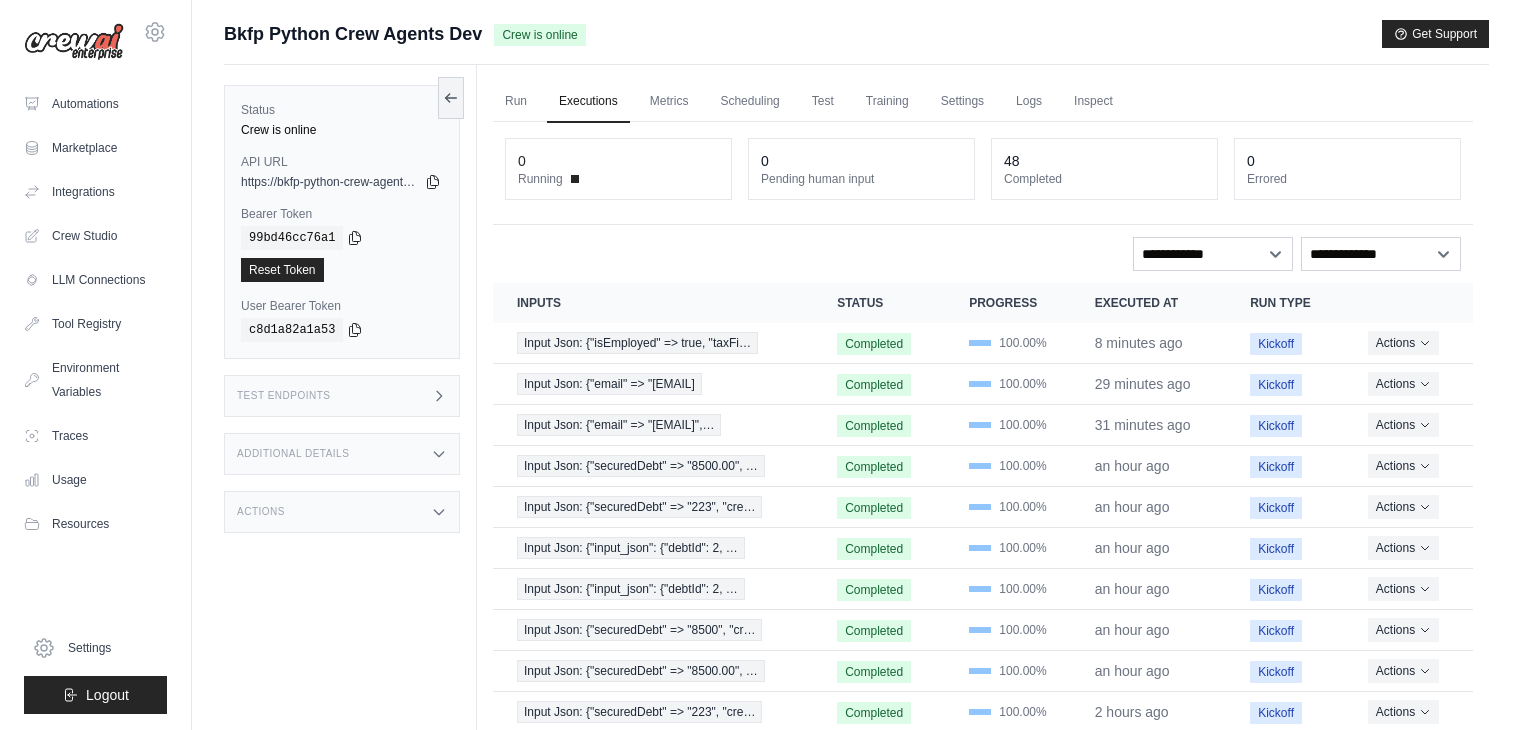 scroll, scrollTop: 0, scrollLeft: 0, axis: both 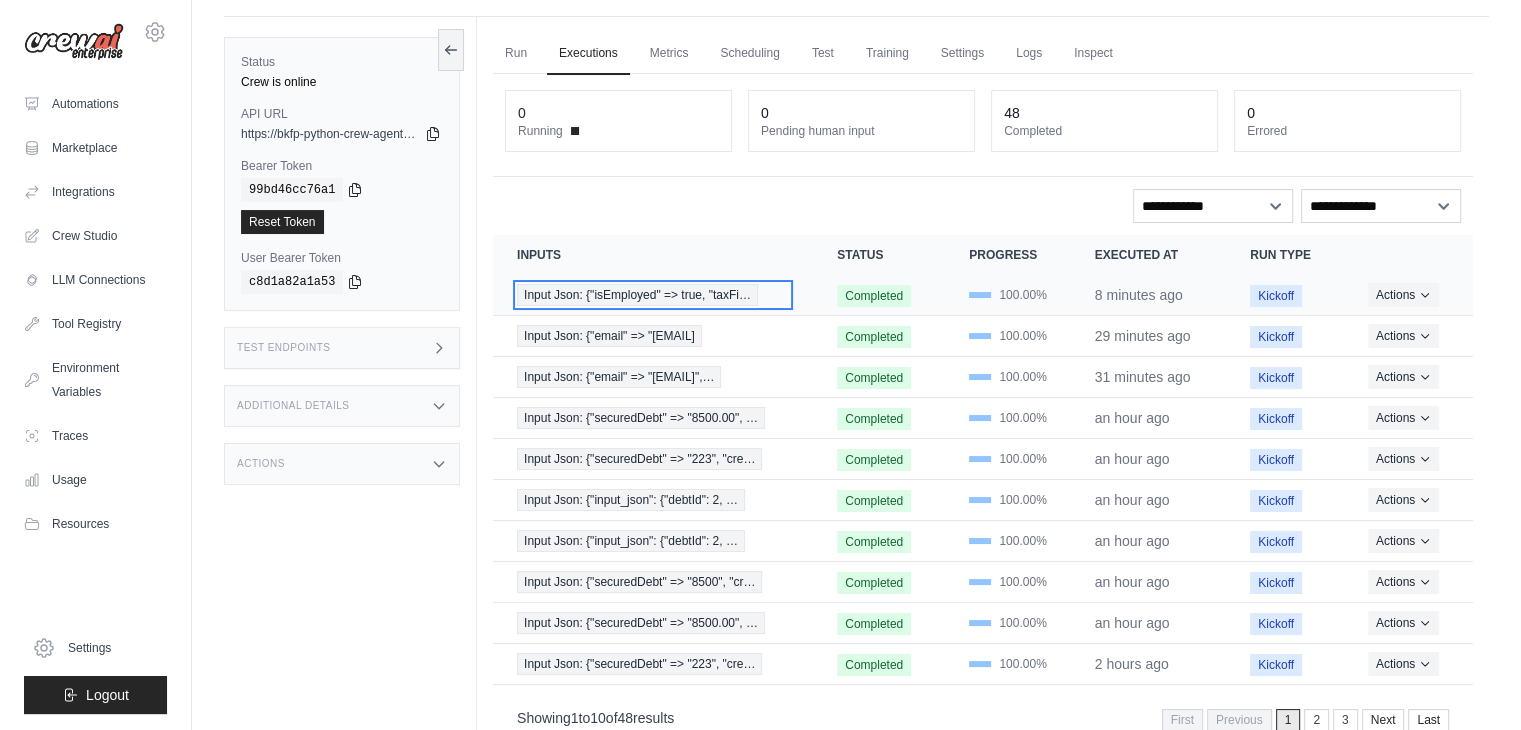click on "Input Json:
{"isEmployed" => true, "taxFi…" at bounding box center [637, 295] 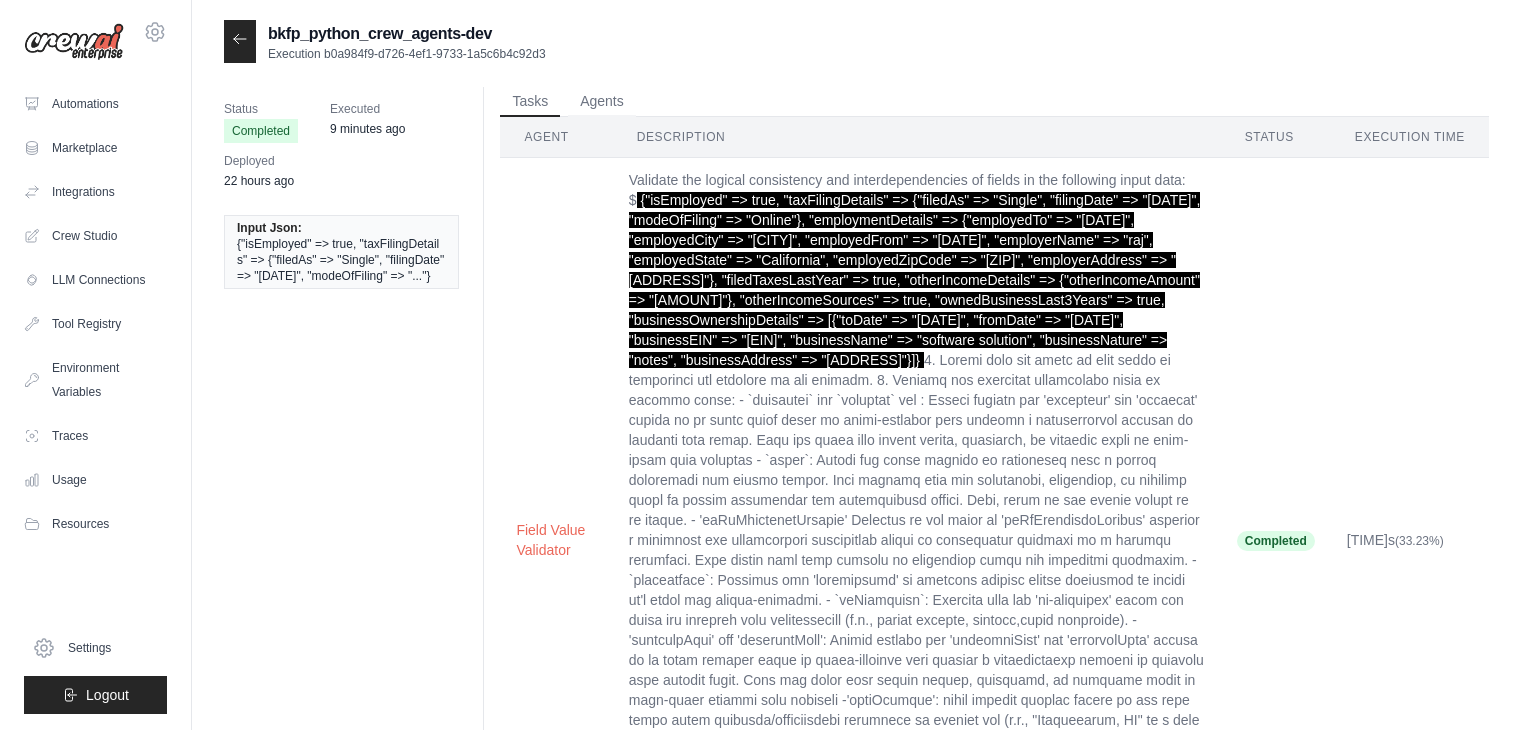 scroll, scrollTop: 0, scrollLeft: 0, axis: both 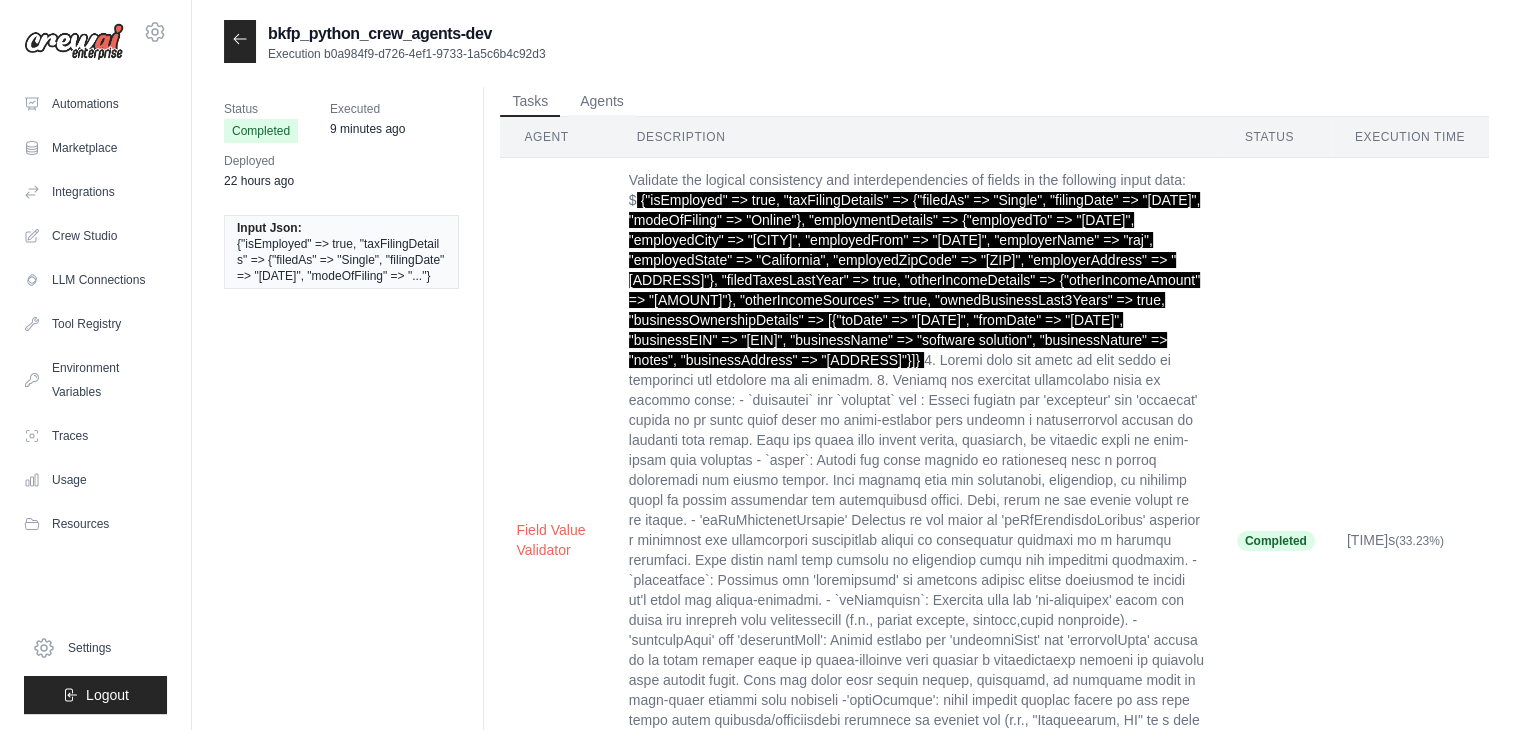 click at bounding box center (240, 41) 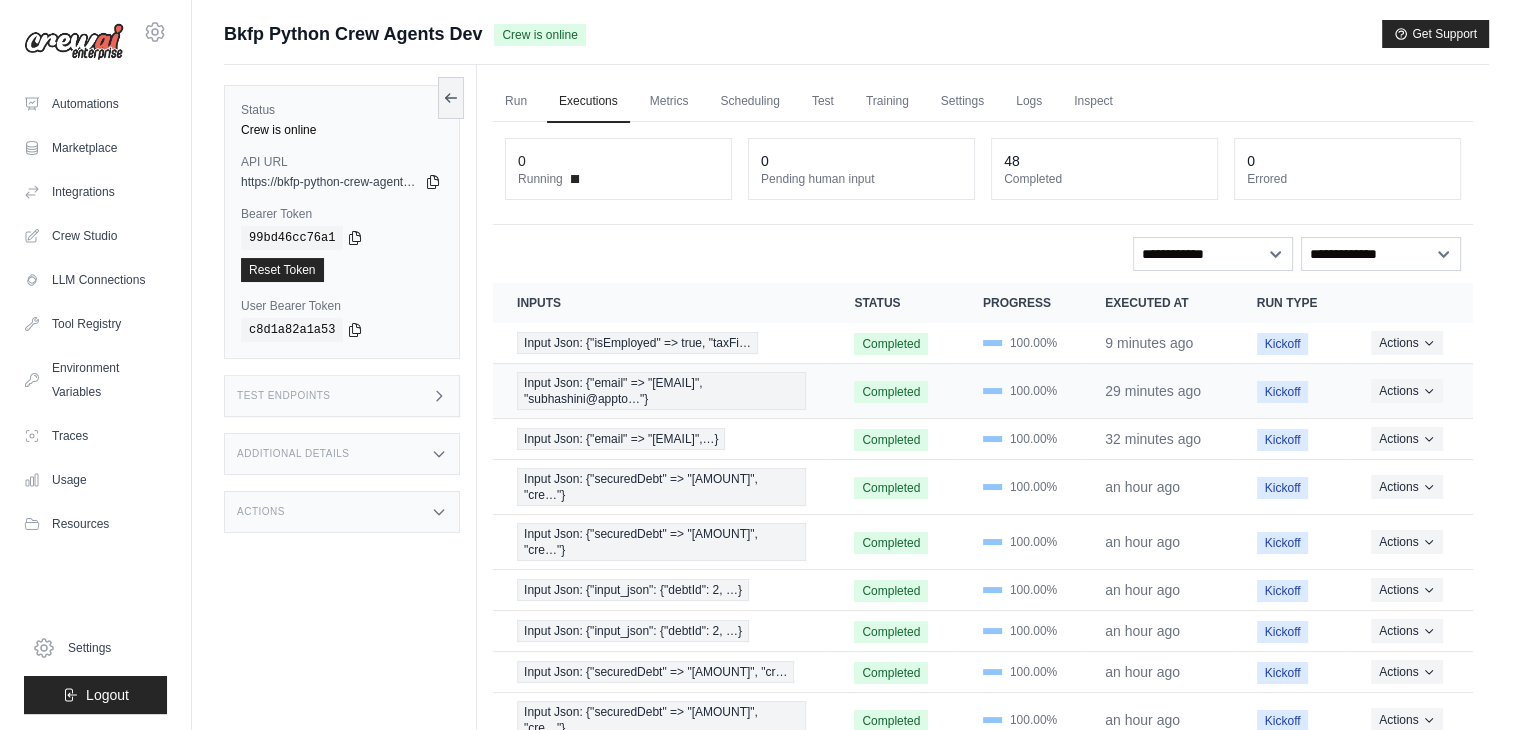 scroll, scrollTop: 94, scrollLeft: 0, axis: vertical 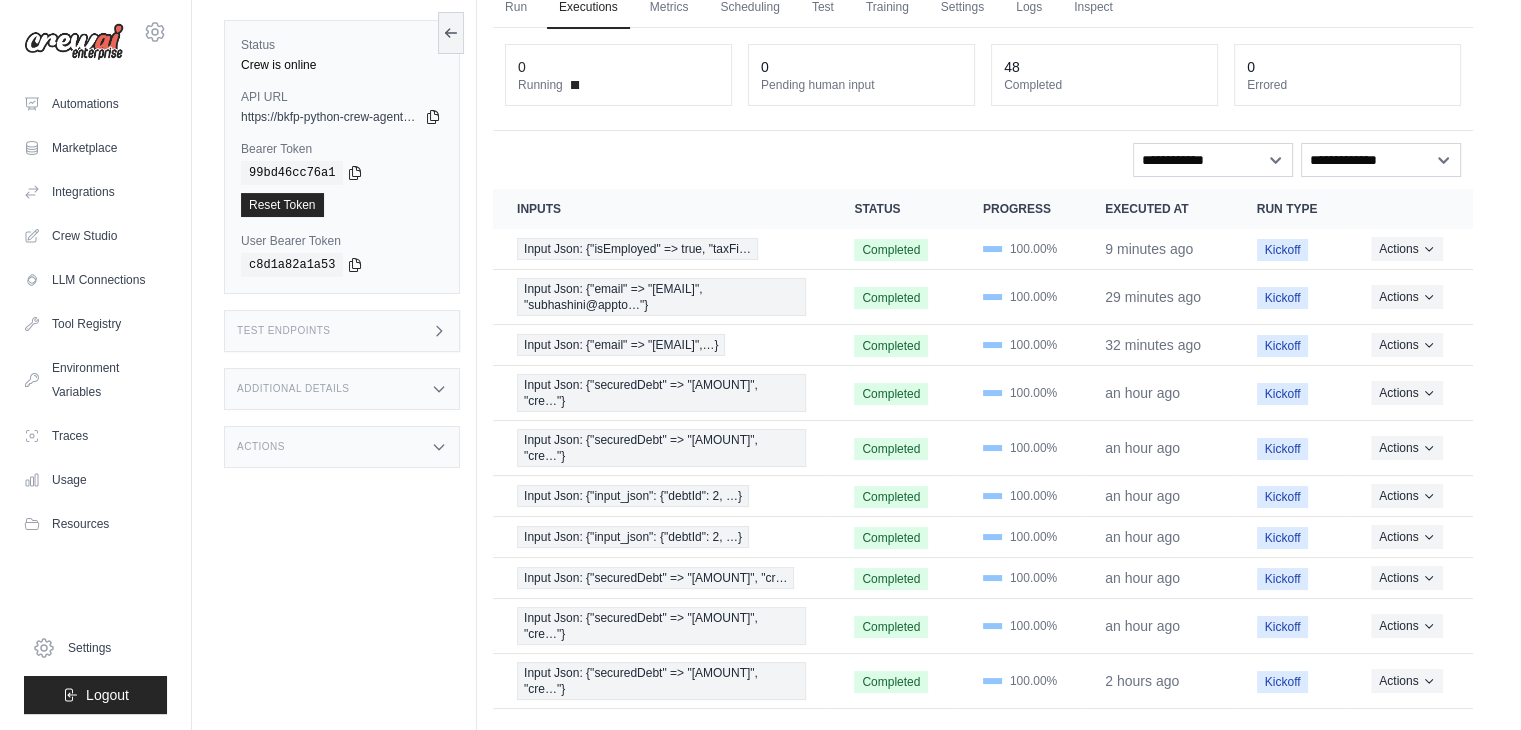 click on "2" at bounding box center (1316, 744) 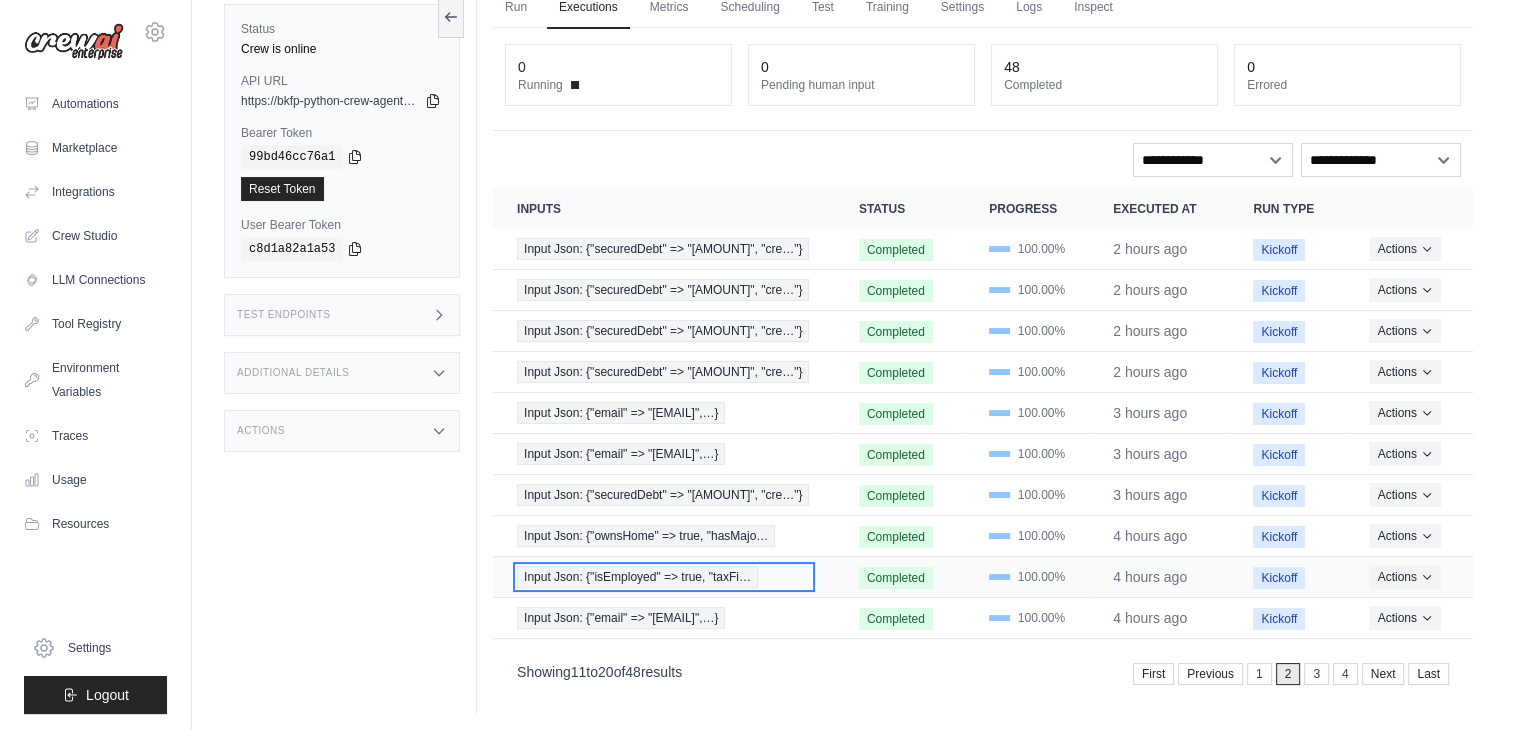 click on "Input Json:
{"isEmployed" => true, "taxFi…" at bounding box center [637, 577] 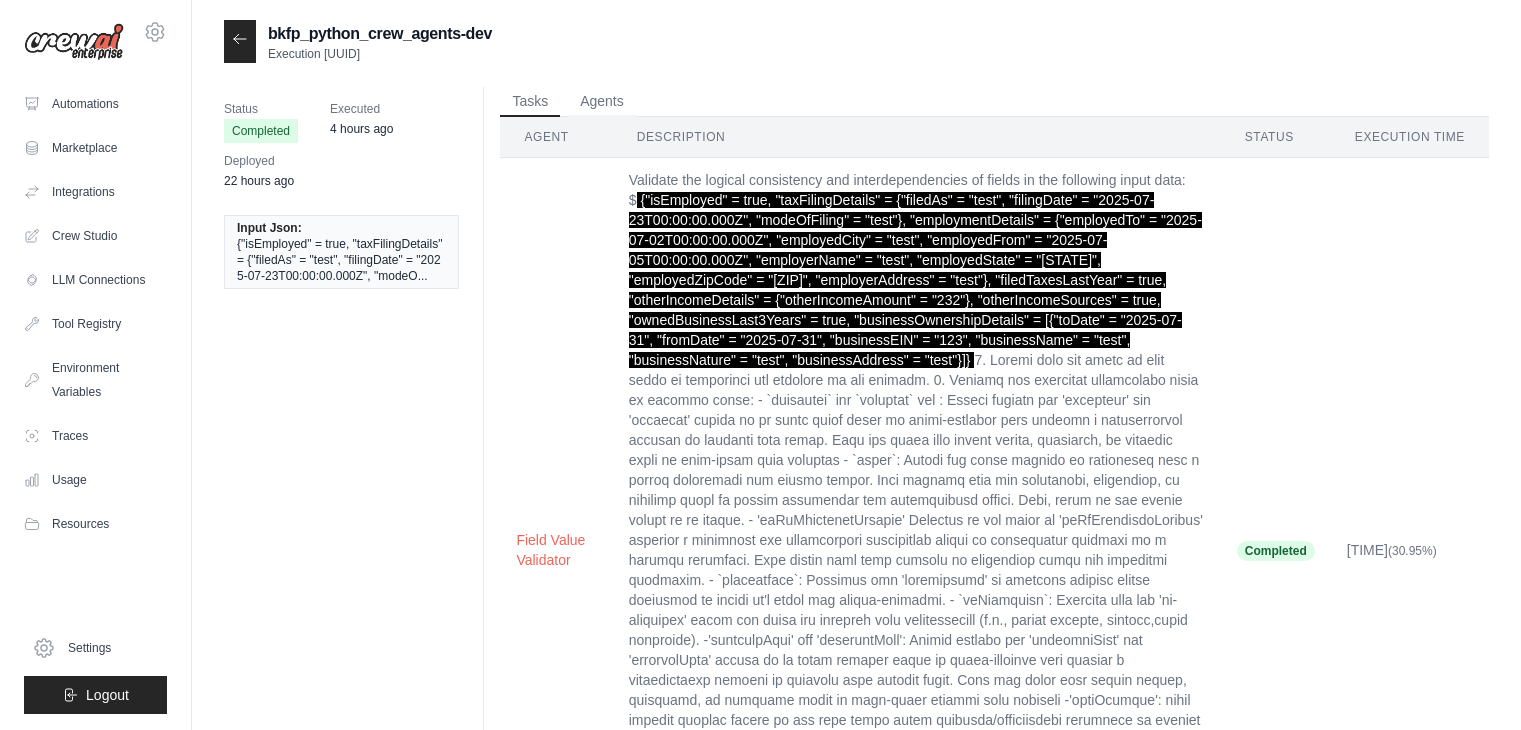 scroll, scrollTop: 0, scrollLeft: 0, axis: both 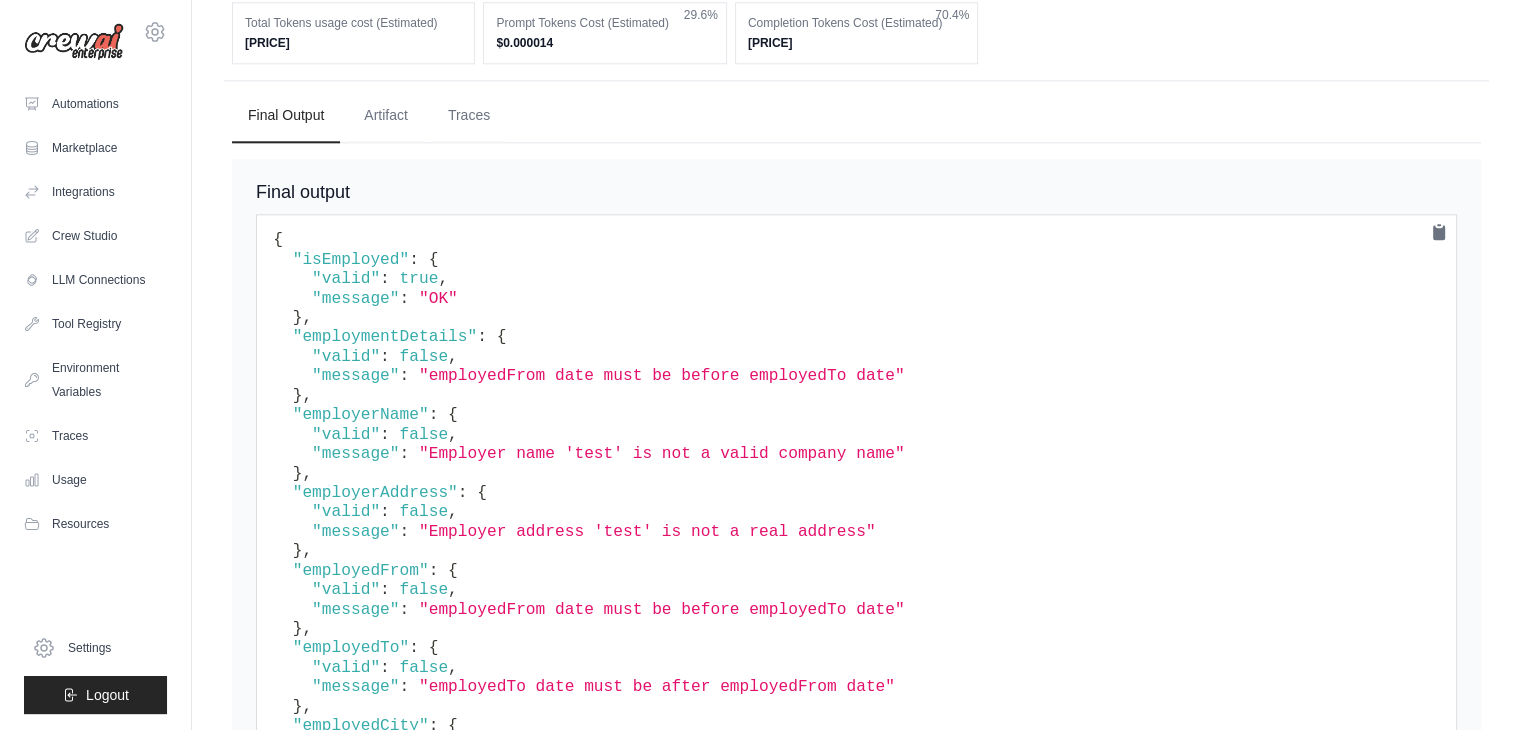 click on ""employmentDetails"" at bounding box center [385, 337] 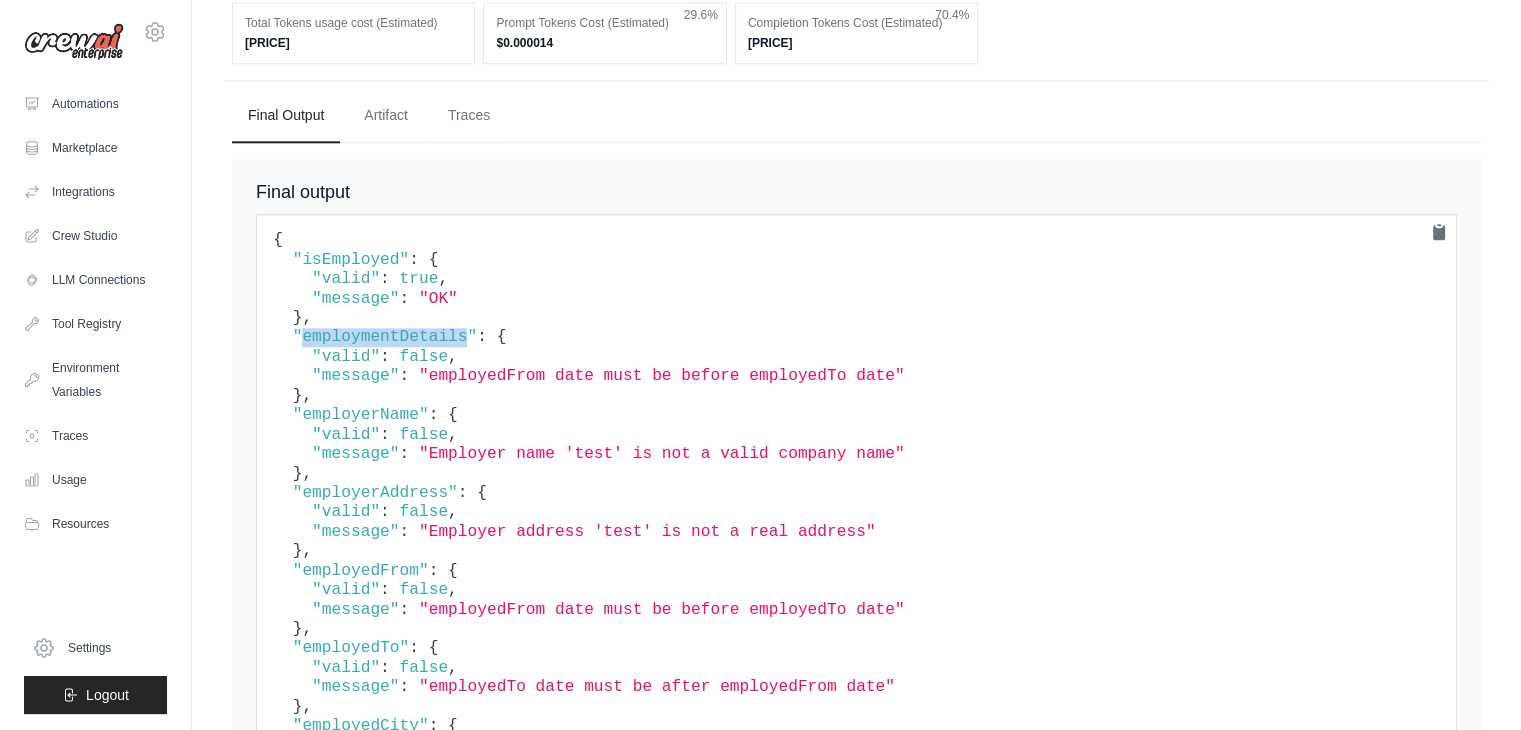 click on ""employmentDetails"" at bounding box center [385, 337] 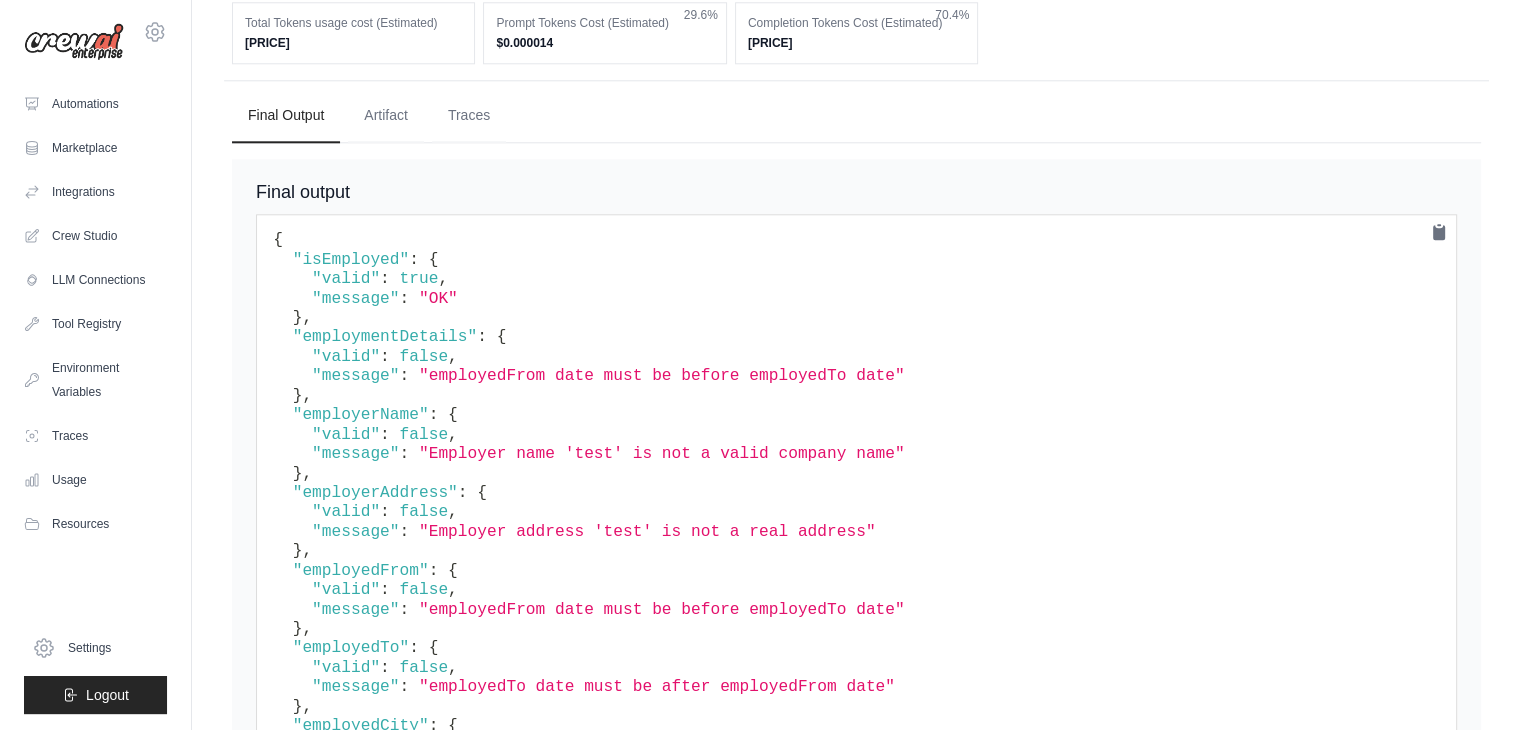 click on ""employedFrom date must be before employedTo date"" at bounding box center (662, 376) 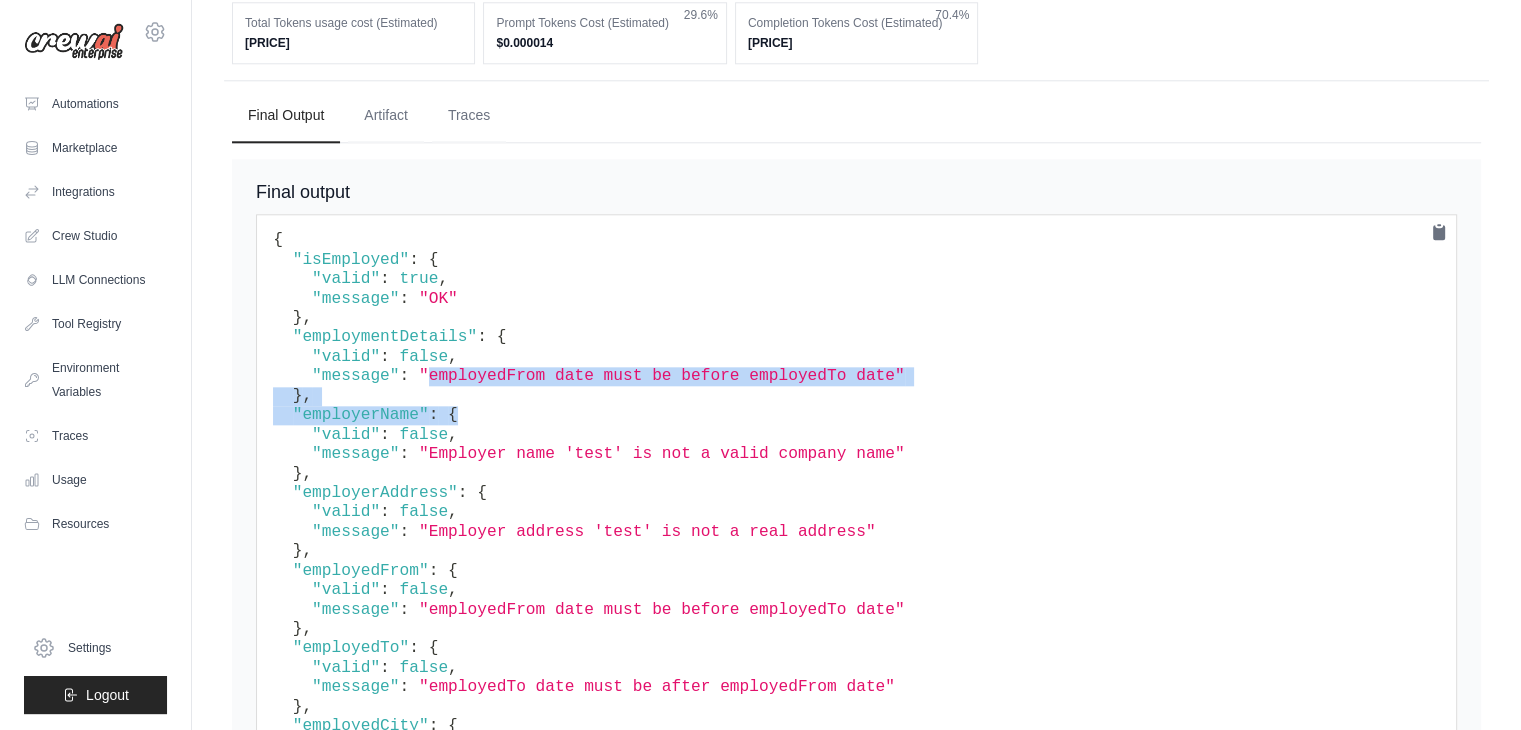 drag, startPoint x: 416, startPoint y: 350, endPoint x: 444, endPoint y: 388, distance: 47.201694 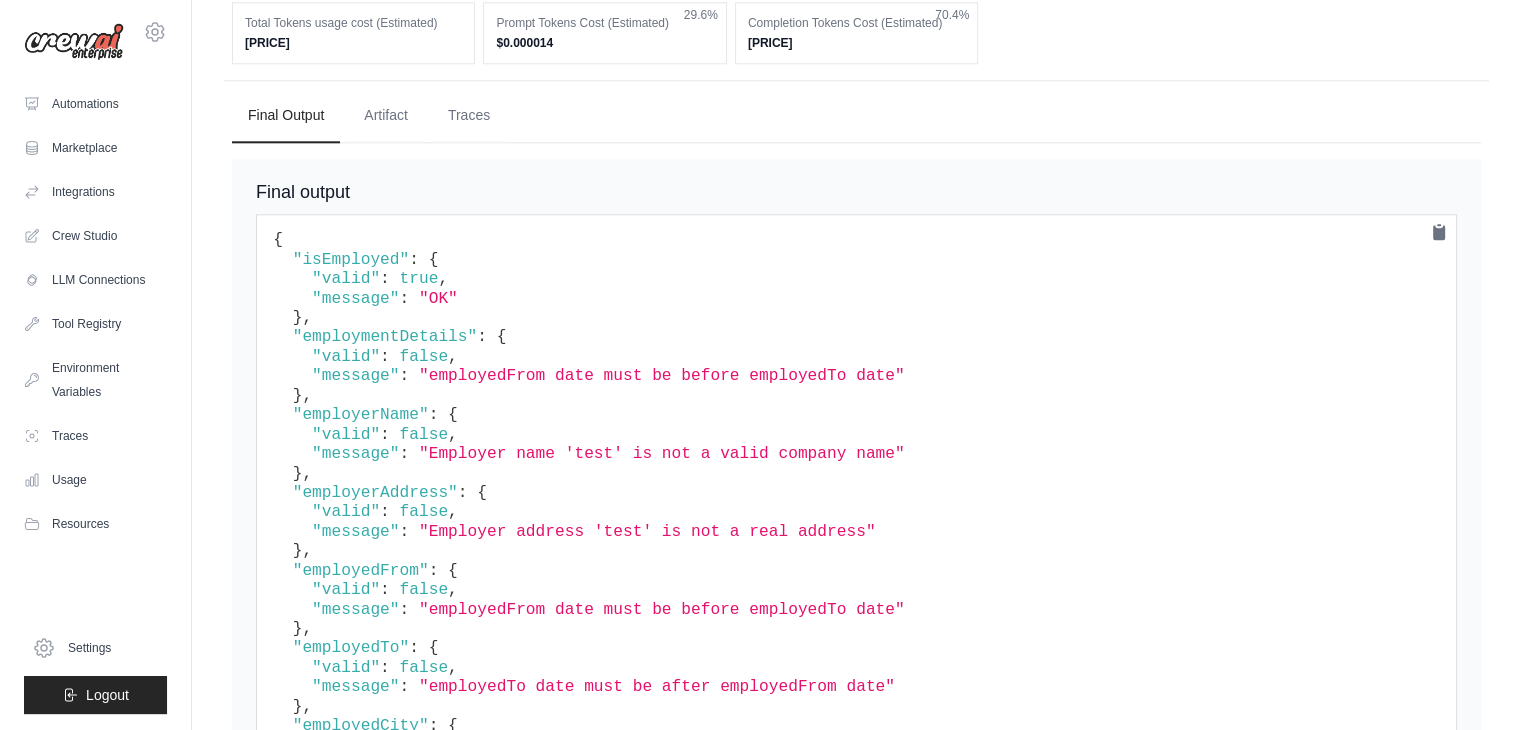 click on ""employmentDetails"" at bounding box center (385, 337) 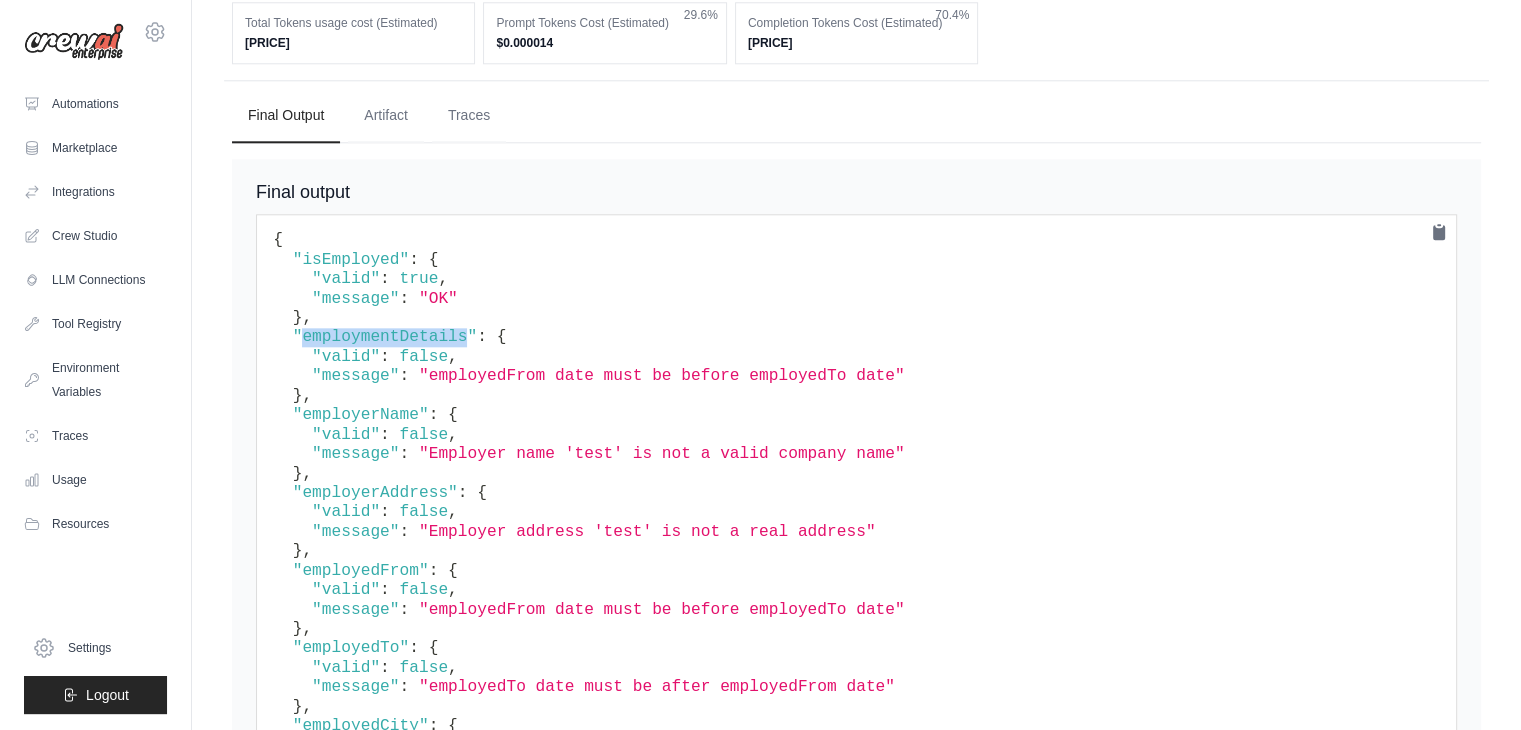 click on ""employmentDetails"" at bounding box center (385, 337) 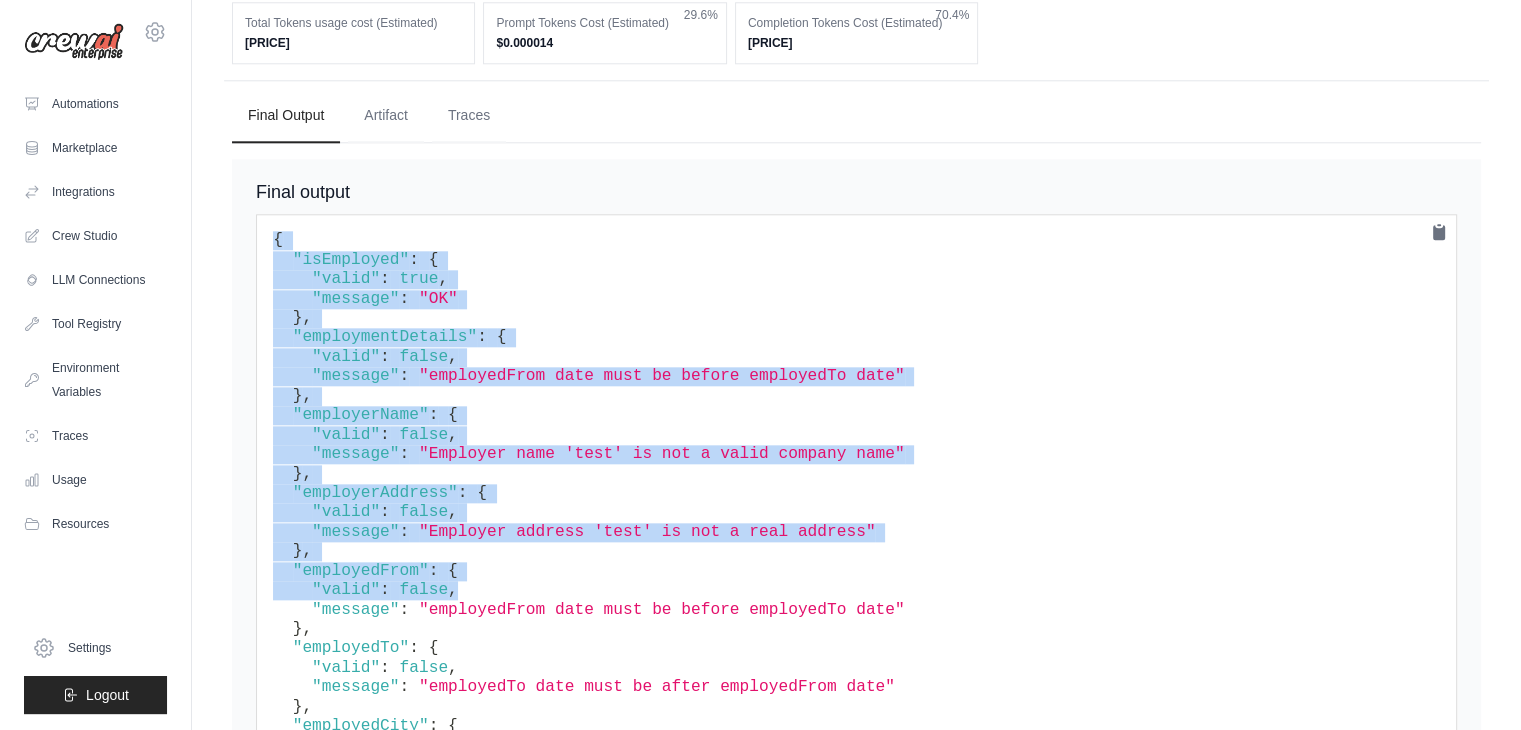 drag, startPoint x: 272, startPoint y: 217, endPoint x: 537, endPoint y: 559, distance: 432.65344 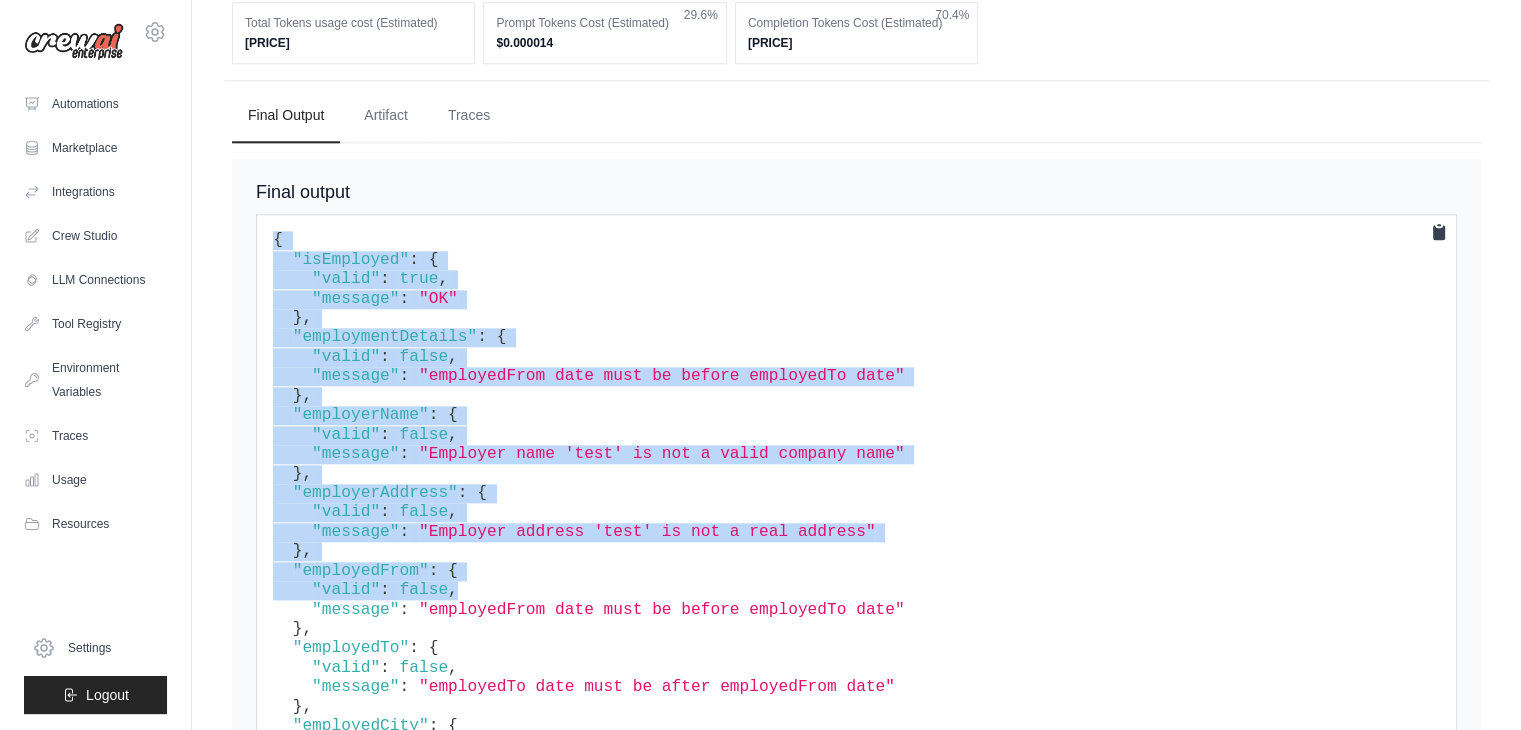 click 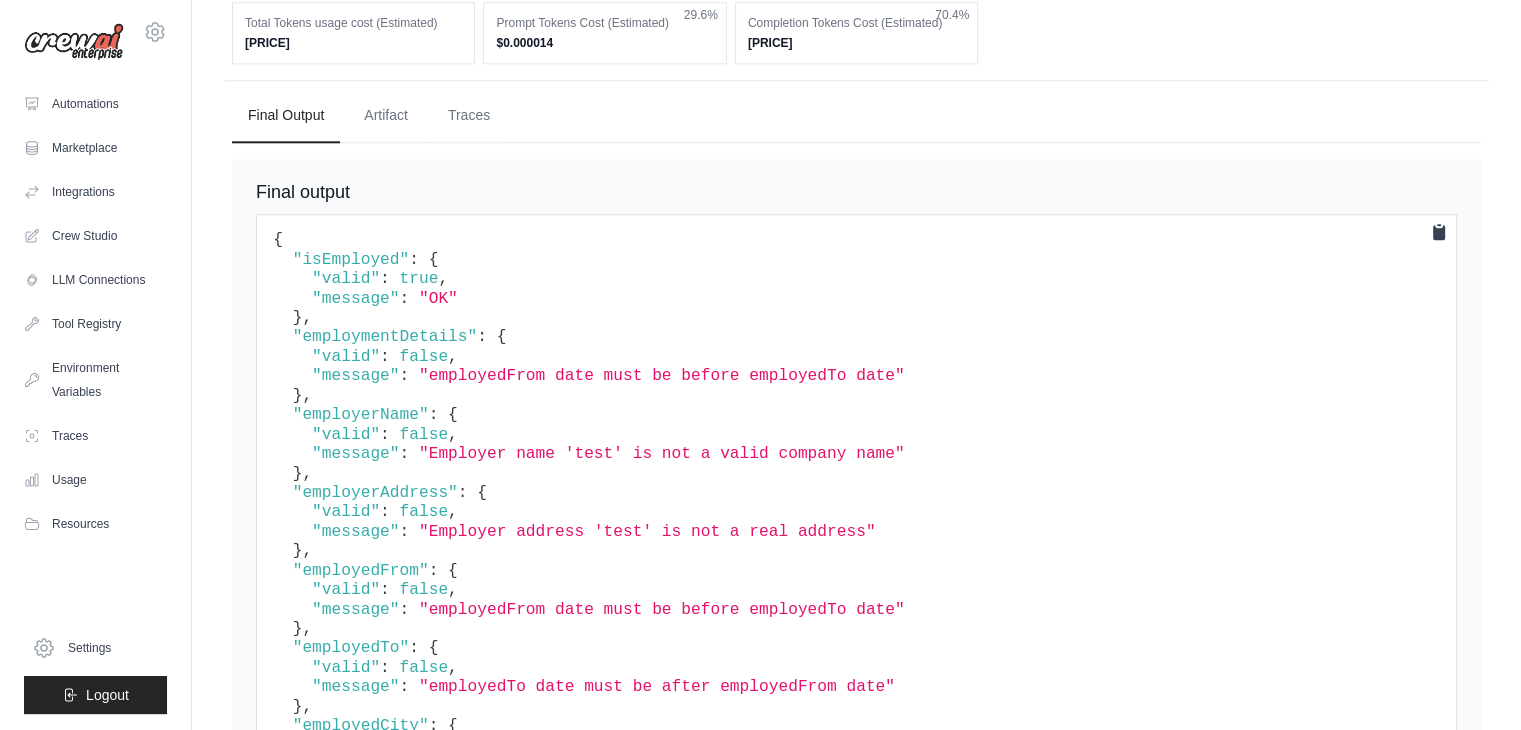 click on "Final Output
Artifact
Traces" at bounding box center (856, 116) 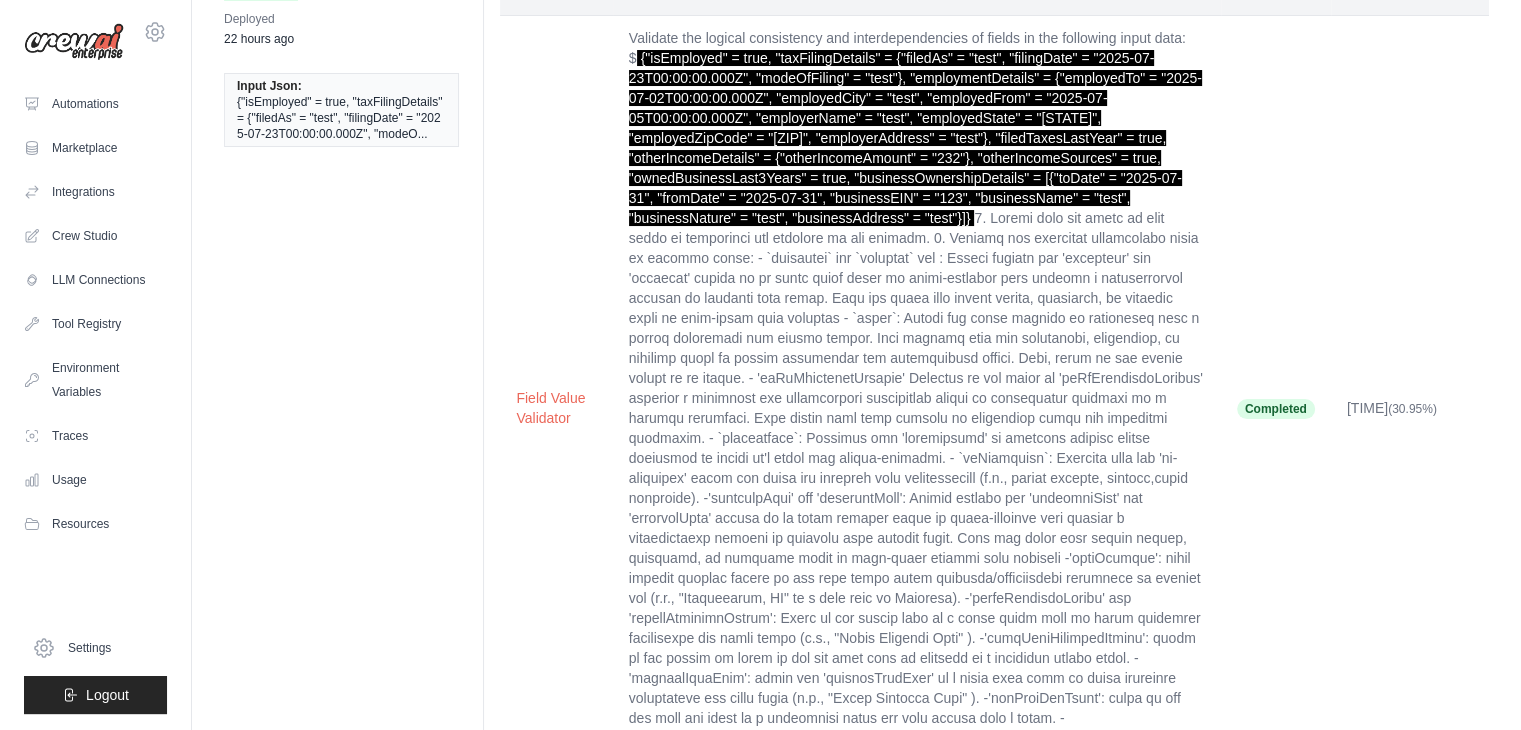 scroll, scrollTop: 0, scrollLeft: 0, axis: both 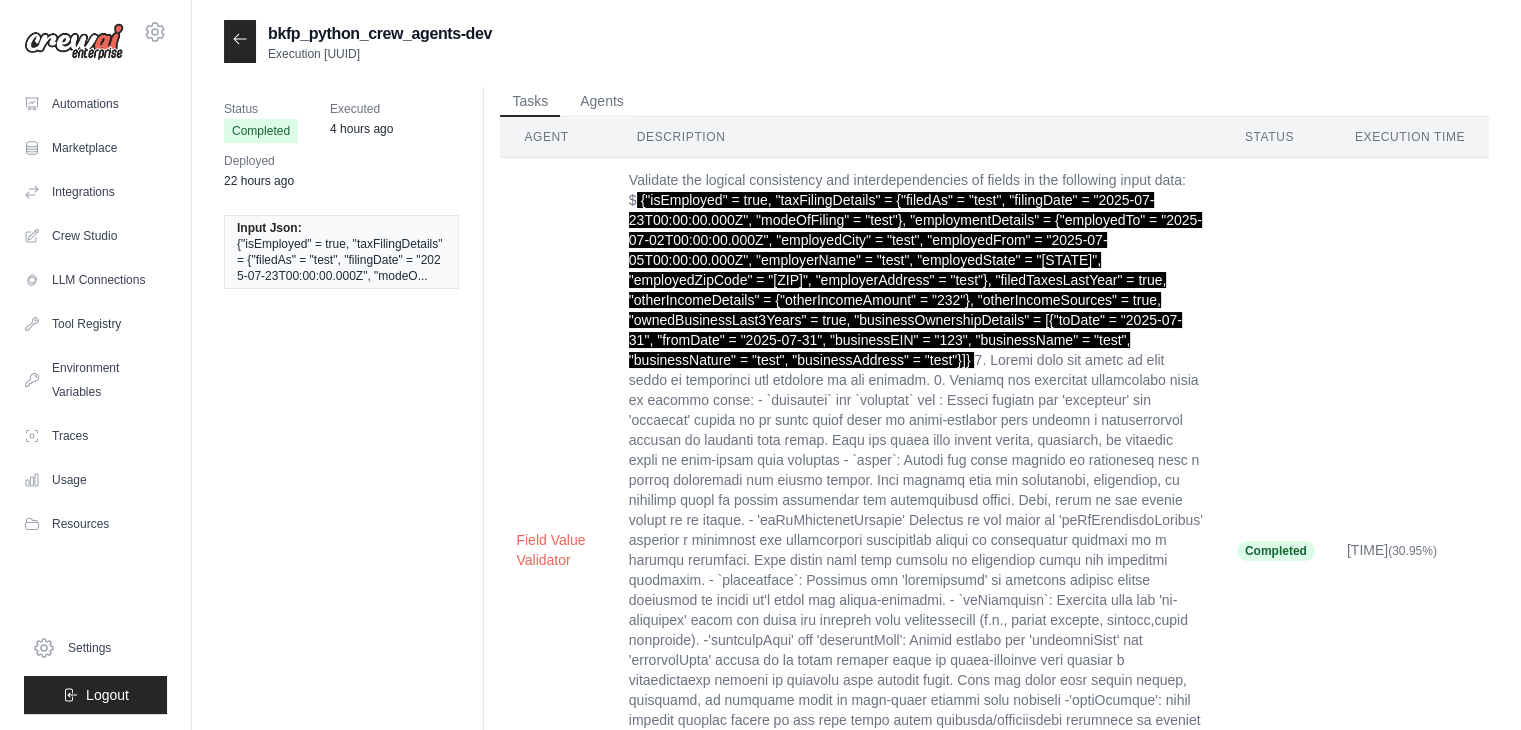 click 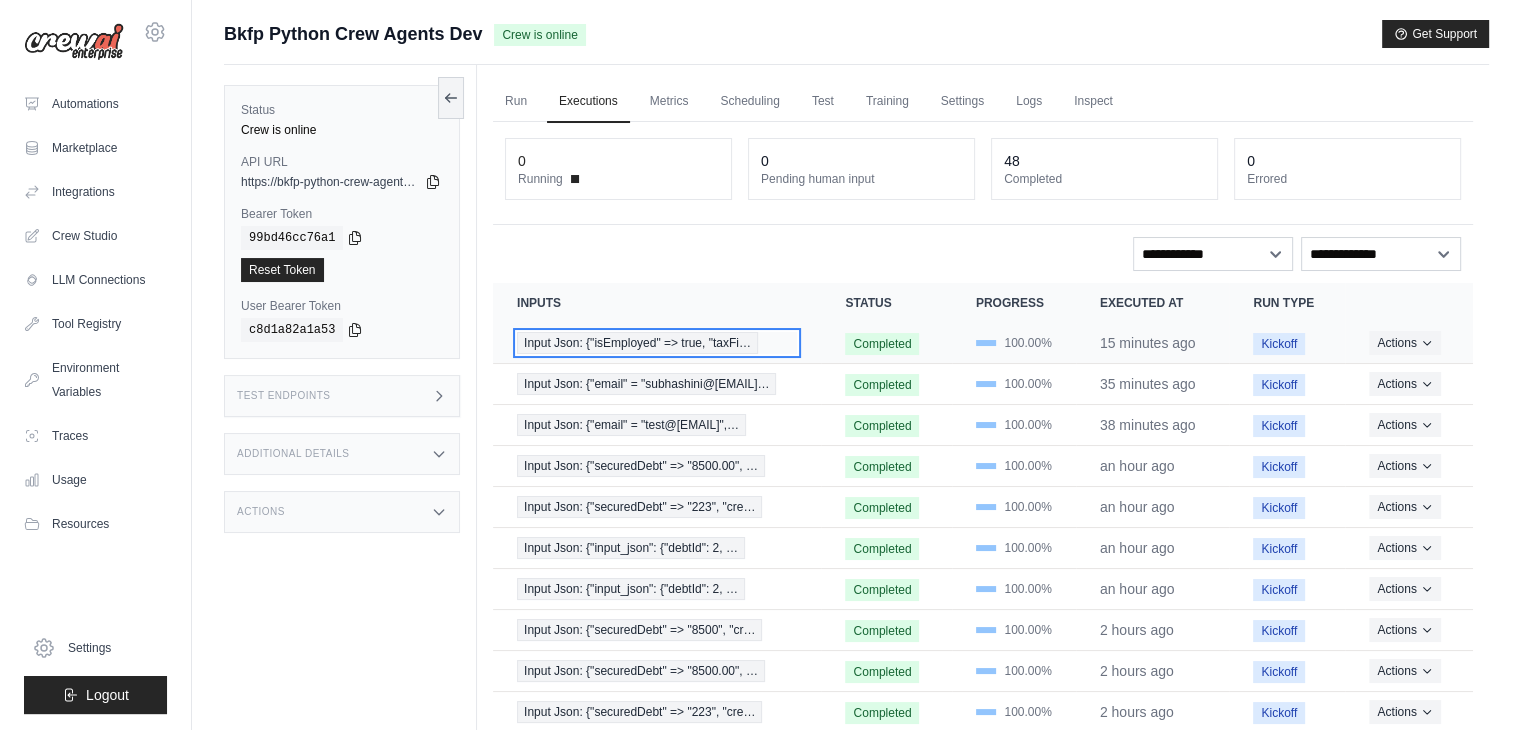 click on "Input Json:
{"isEmployed" => true, "taxFi…" at bounding box center [637, 343] 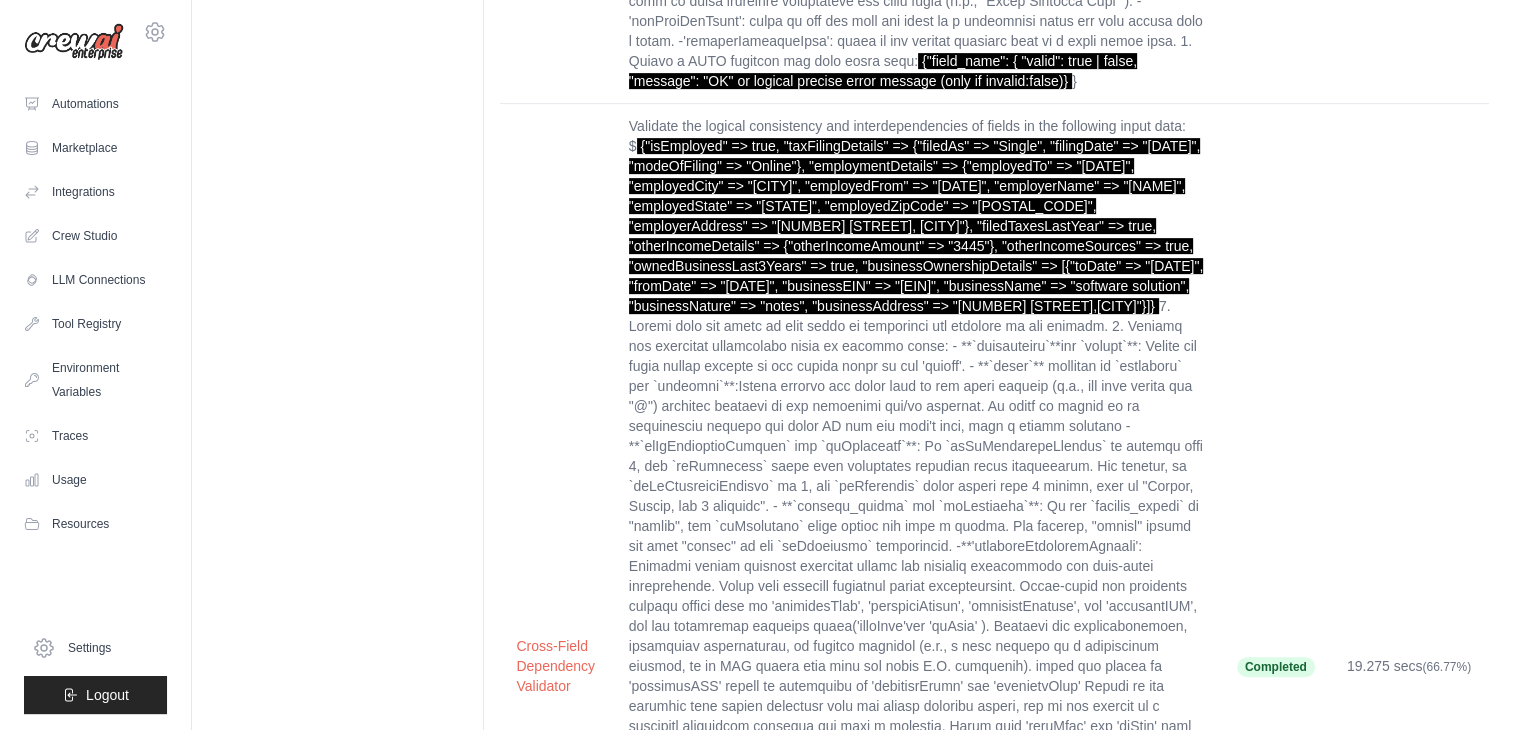 scroll, scrollTop: 0, scrollLeft: 0, axis: both 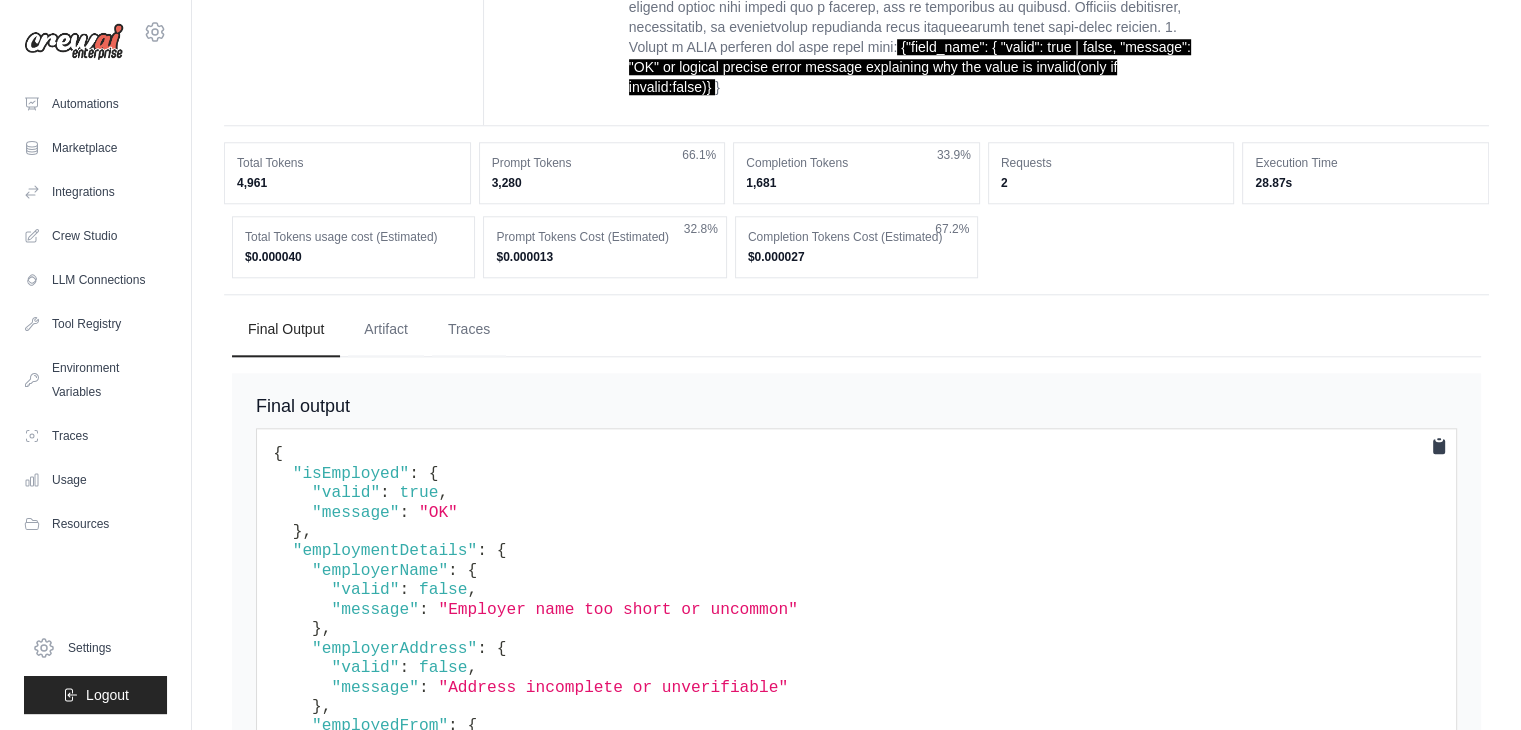 click 